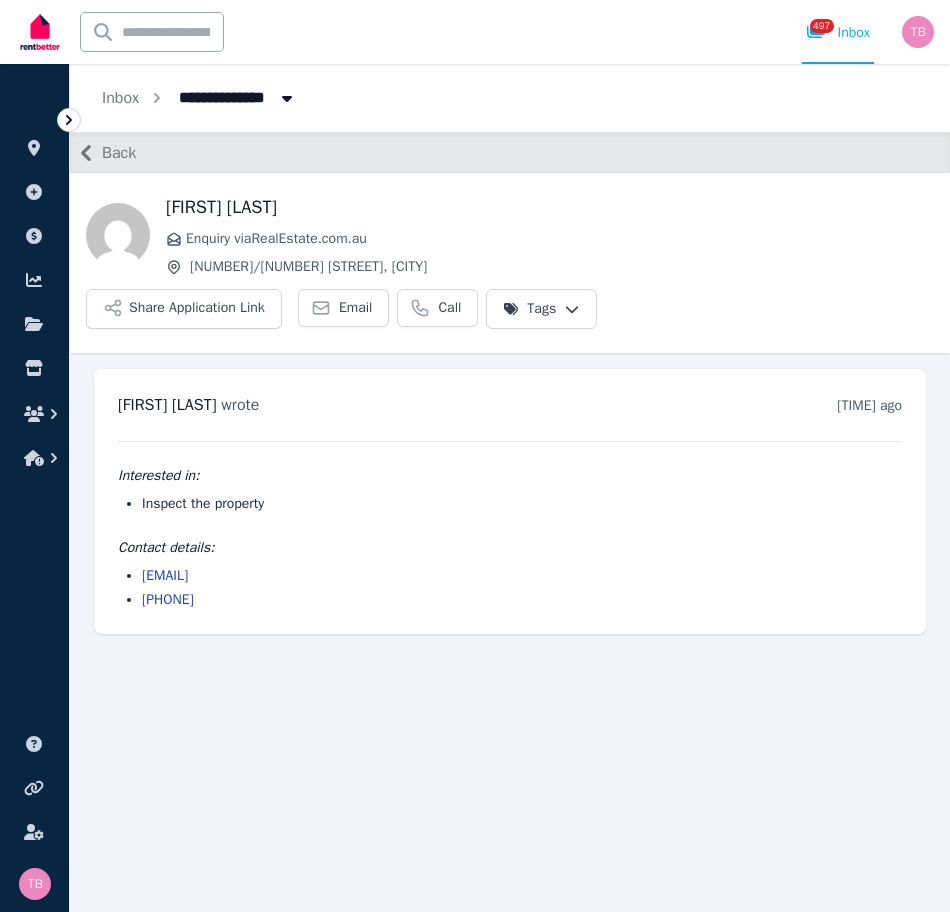 scroll, scrollTop: 0, scrollLeft: 0, axis: both 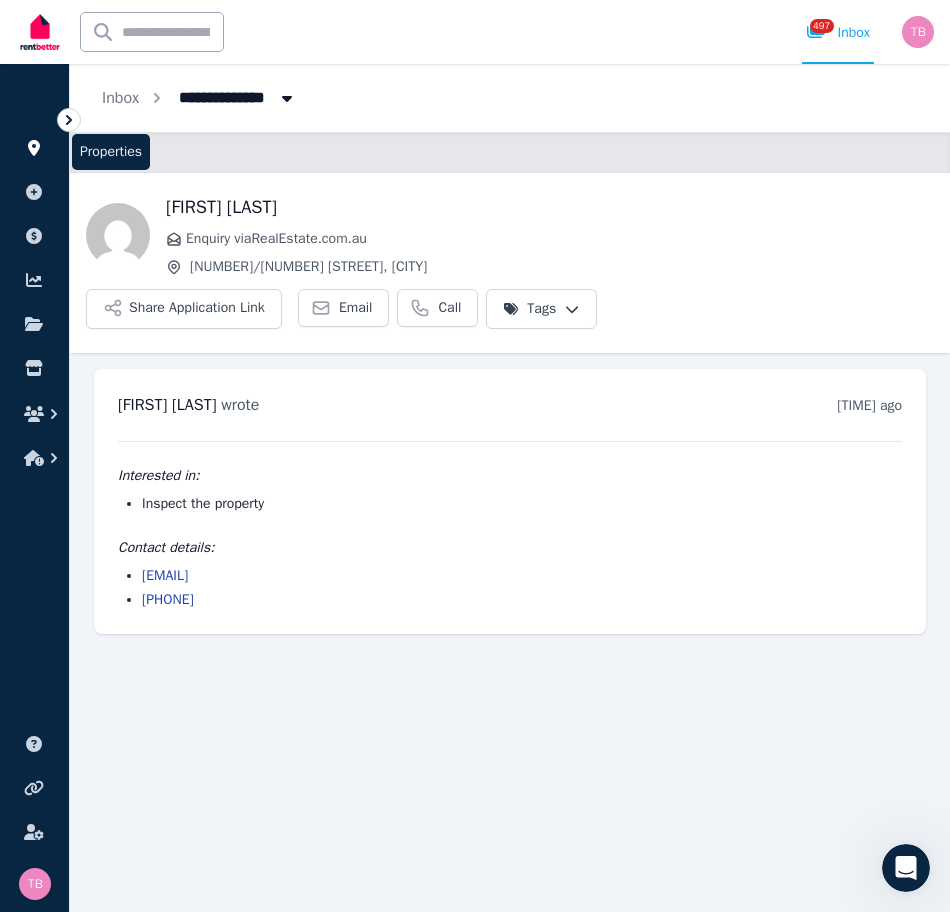click 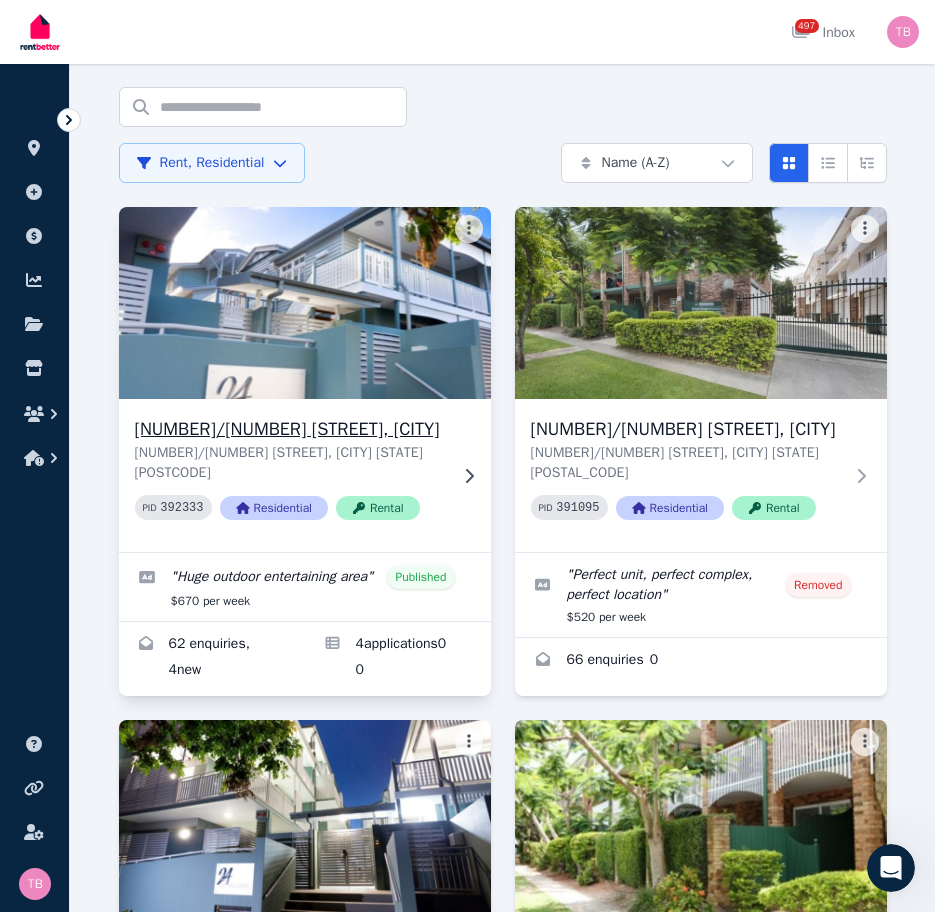 scroll, scrollTop: 100, scrollLeft: 0, axis: vertical 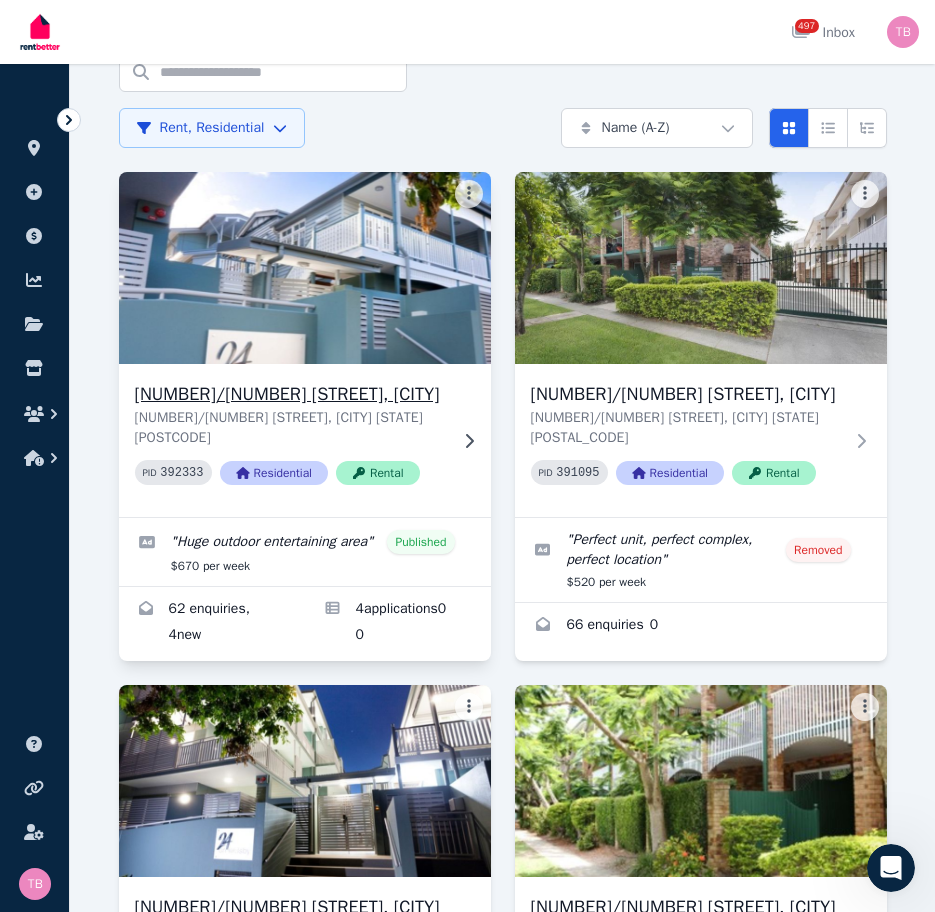 click on "[NUMBER]/[NUMBER] [STREET], [CITY]" at bounding box center (291, 394) 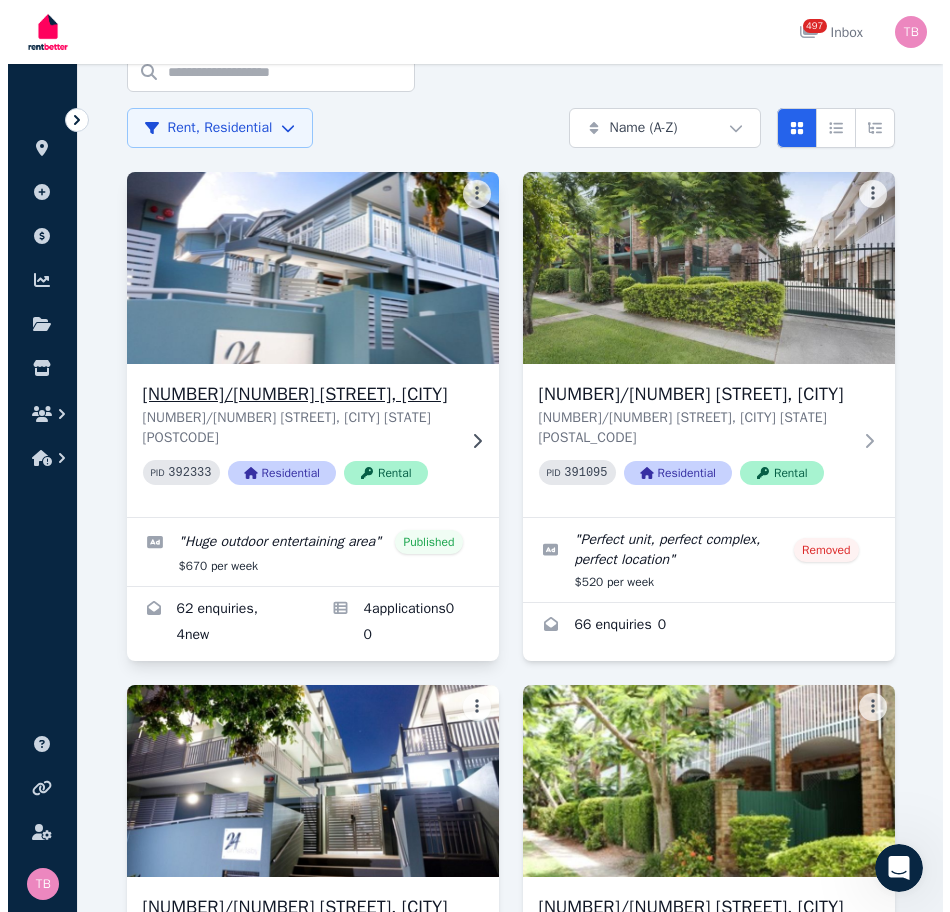 scroll, scrollTop: 0, scrollLeft: 0, axis: both 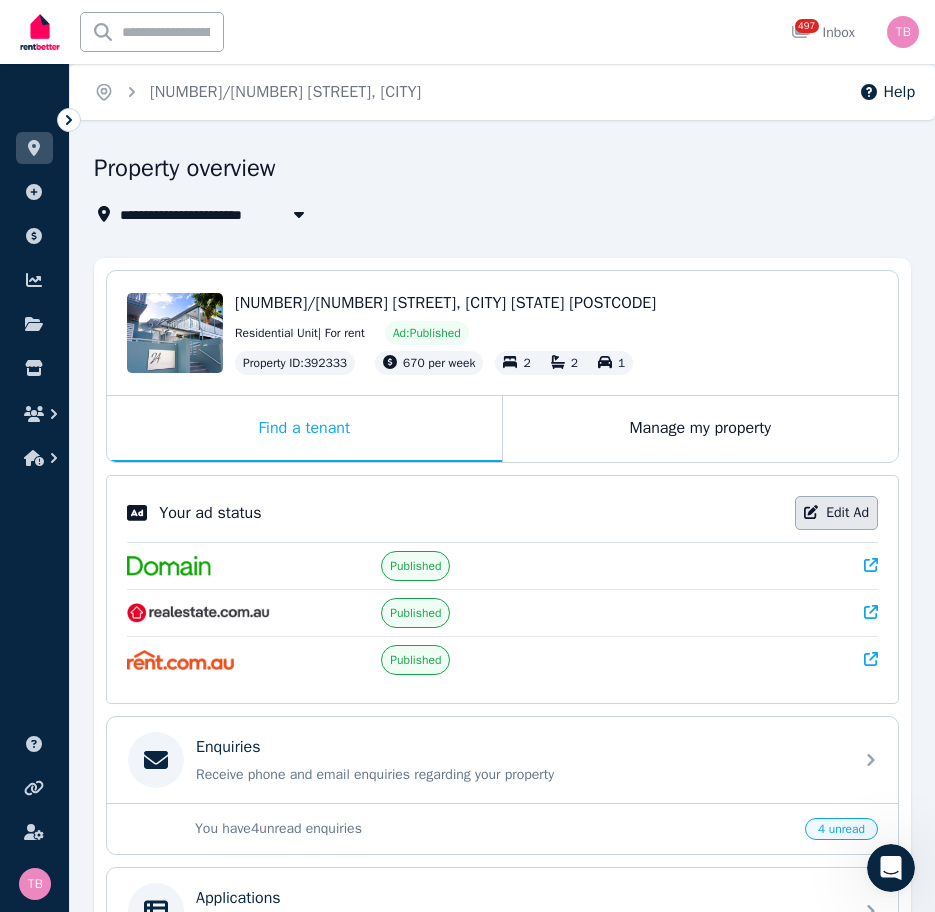 click on "Edit Ad" at bounding box center [836, 513] 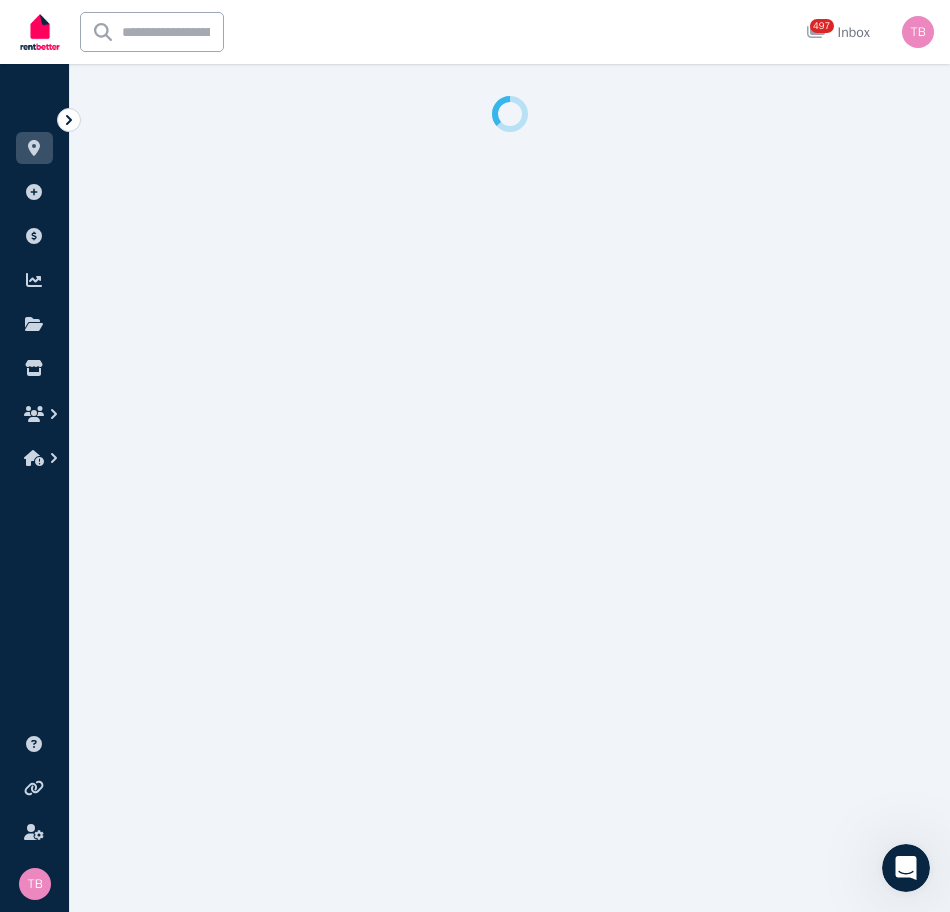 select on "**********" 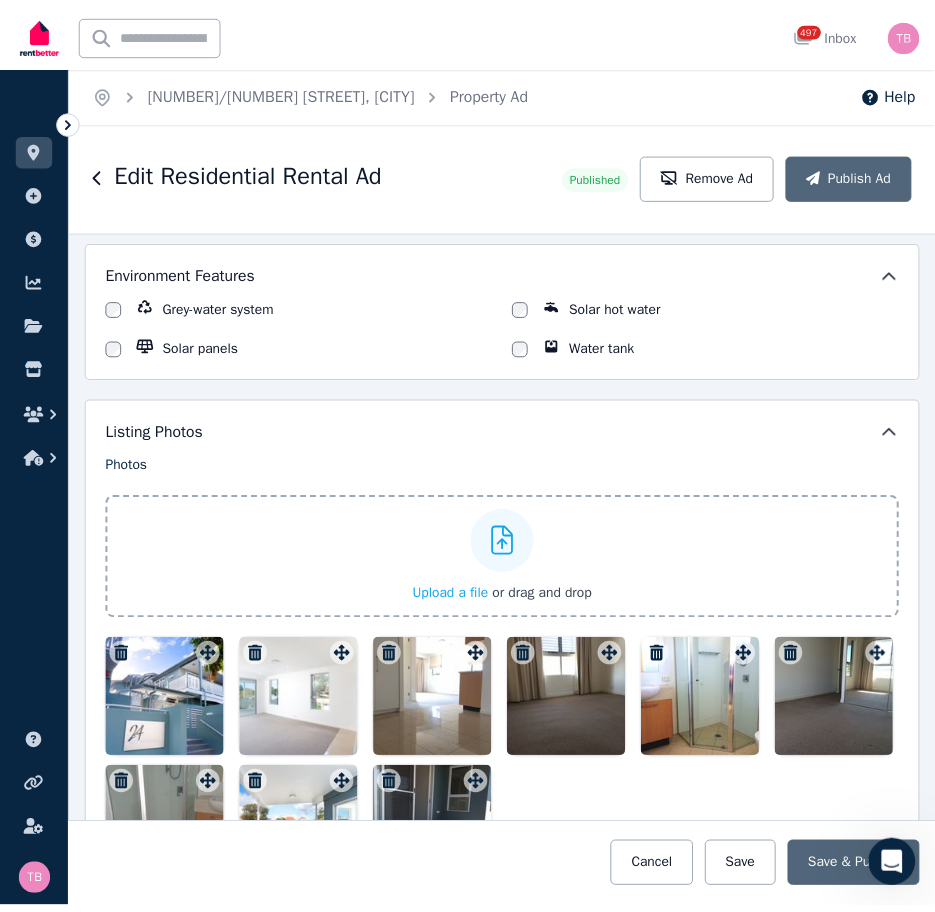 scroll, scrollTop: 2300, scrollLeft: 0, axis: vertical 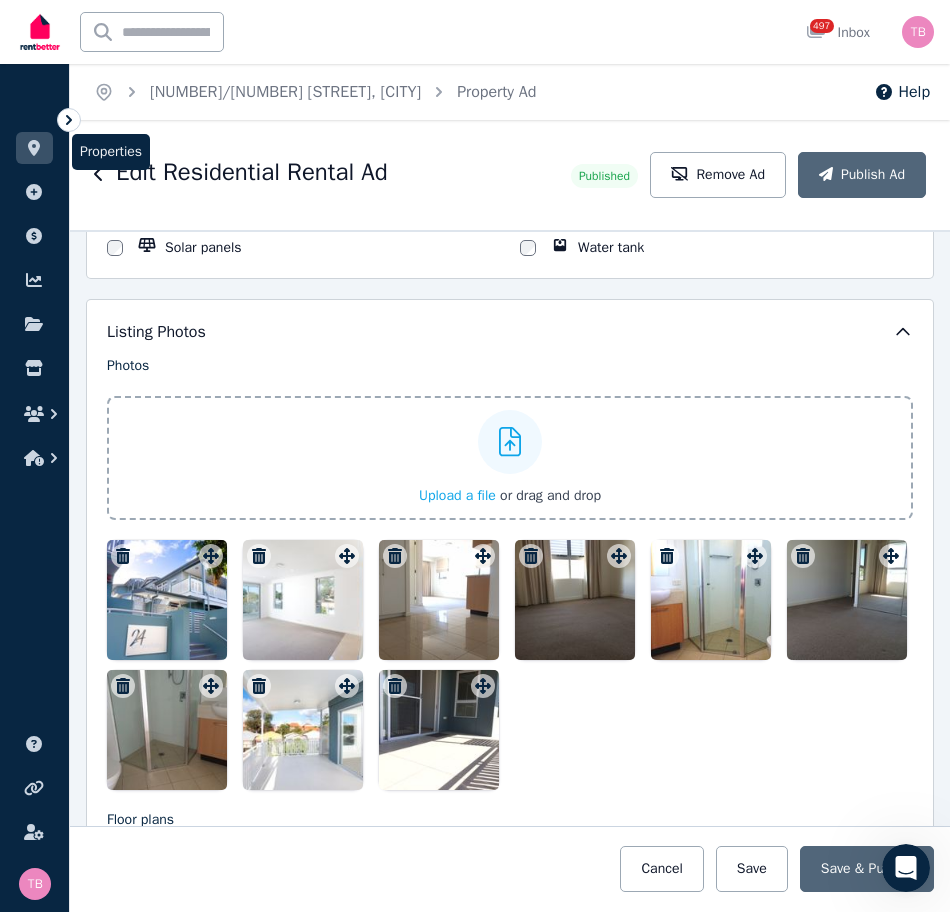 click 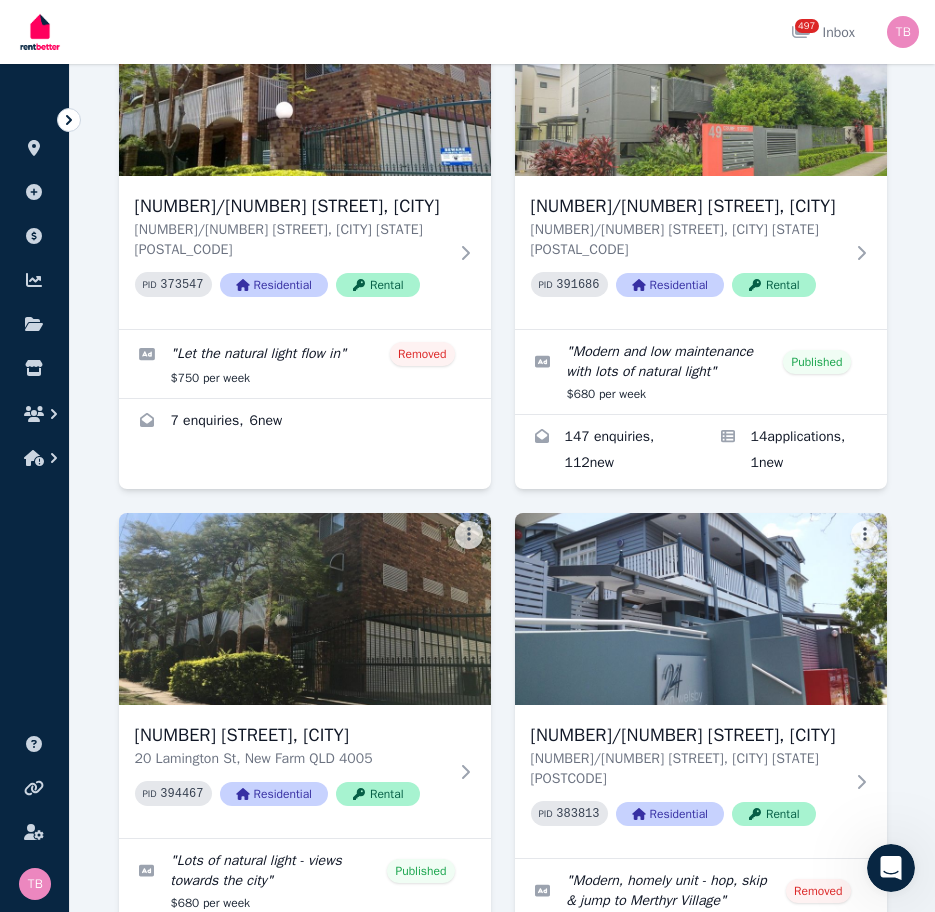 scroll, scrollTop: 2900, scrollLeft: 0, axis: vertical 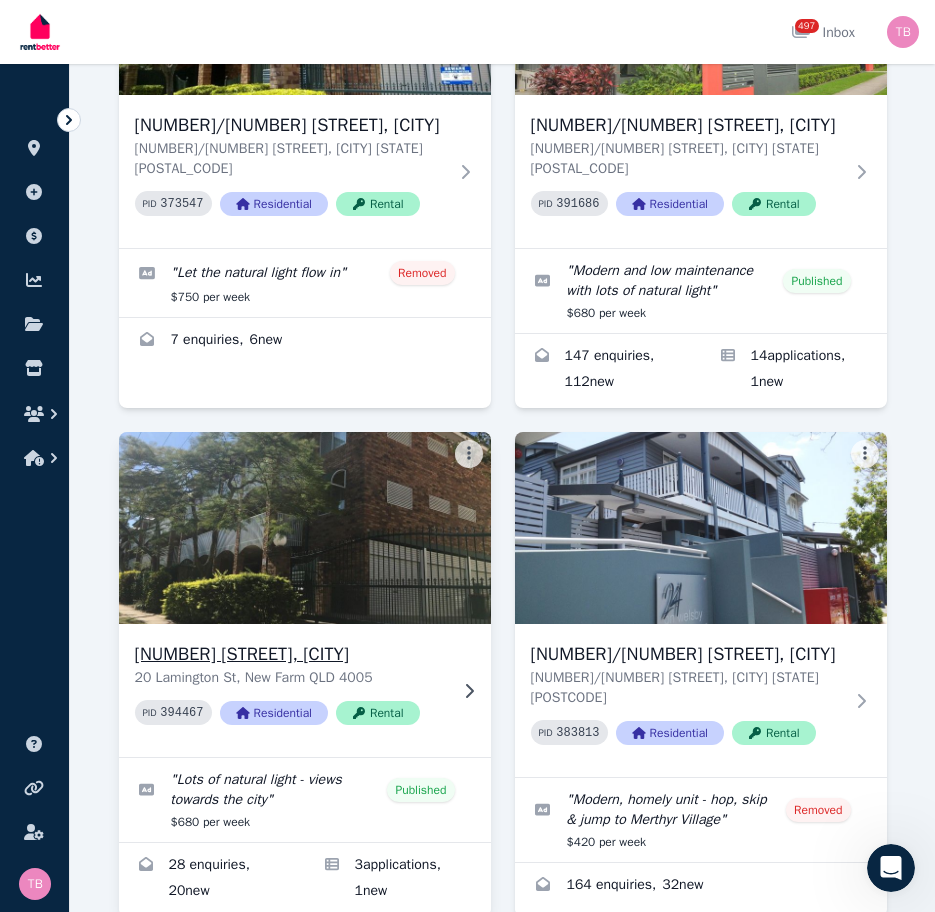 click on "[NUMBER] [STREET], [CITY]" at bounding box center [291, 654] 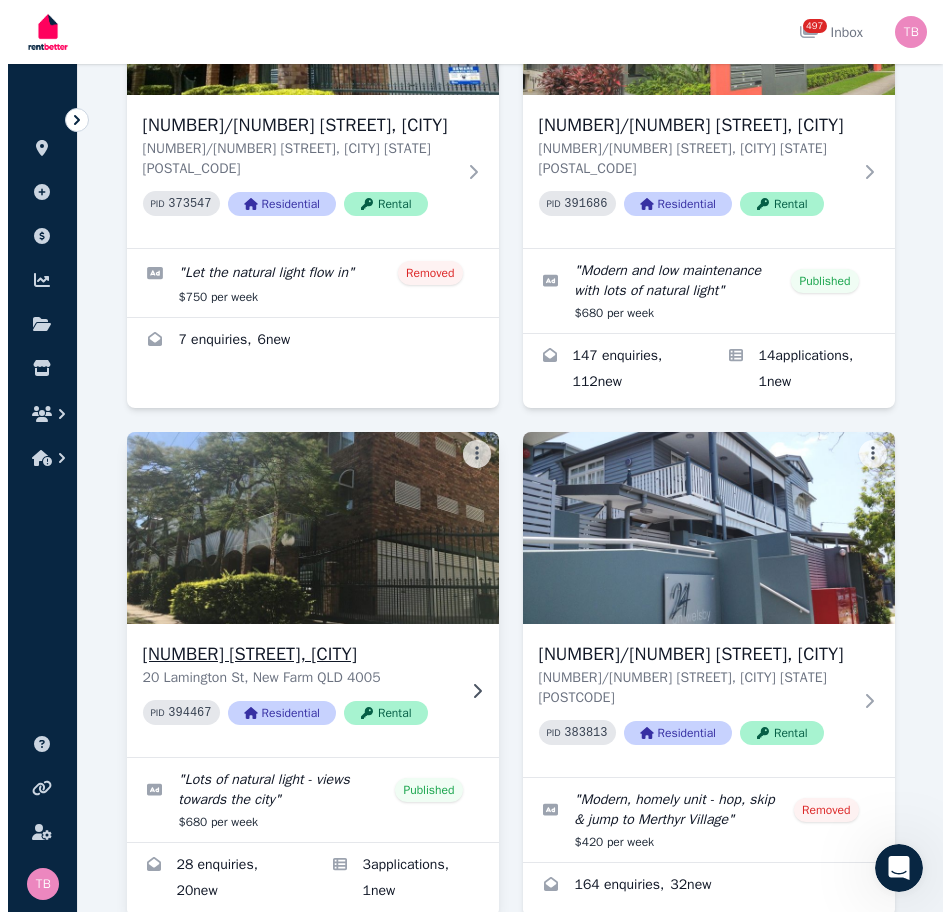 scroll, scrollTop: 0, scrollLeft: 0, axis: both 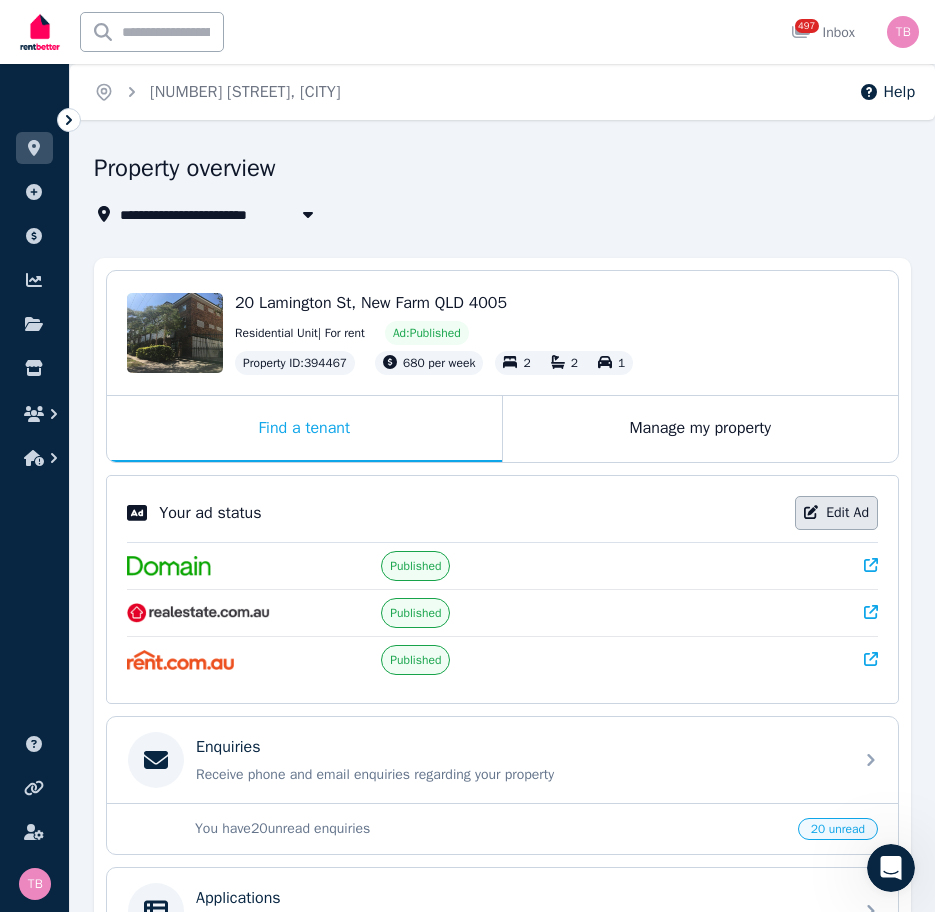 click on "Edit Ad" at bounding box center [836, 513] 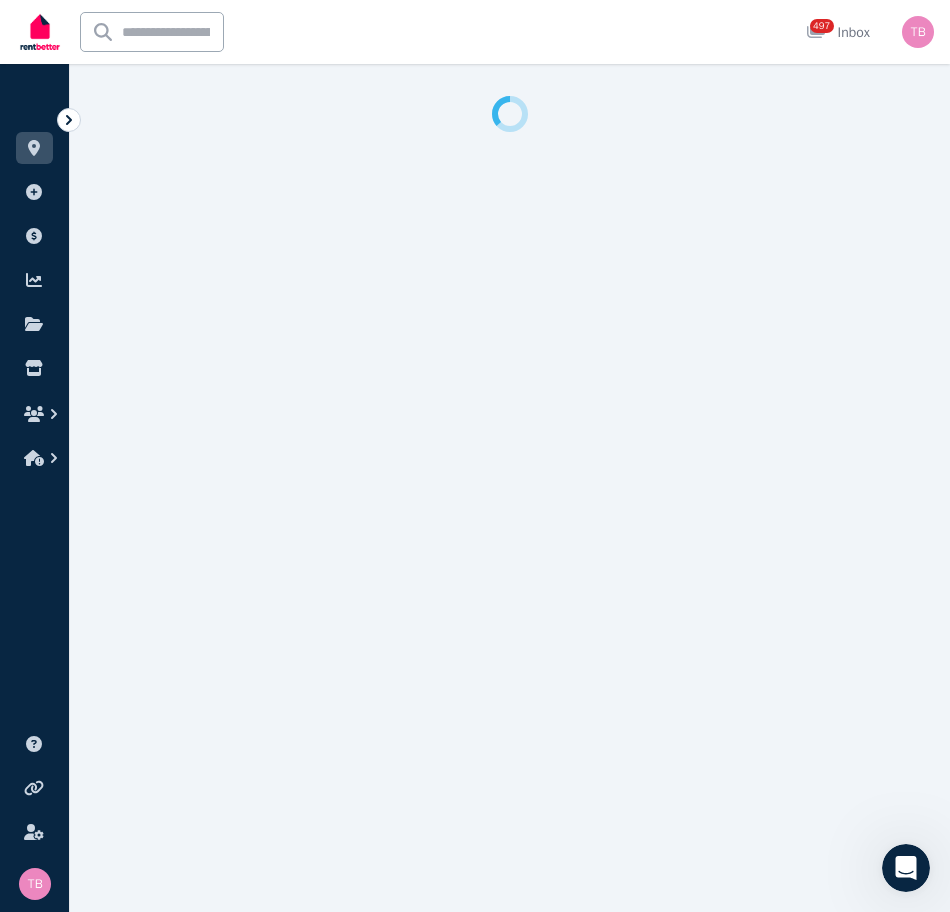 select on "***" 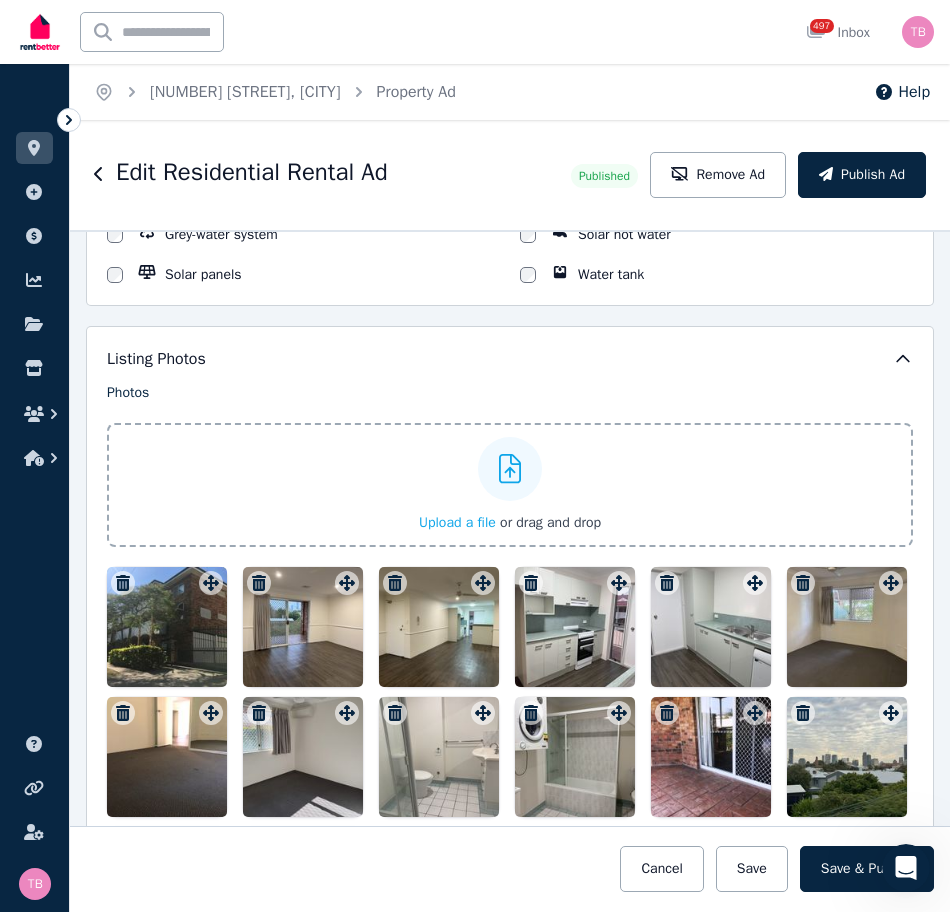 scroll, scrollTop: 2500, scrollLeft: 0, axis: vertical 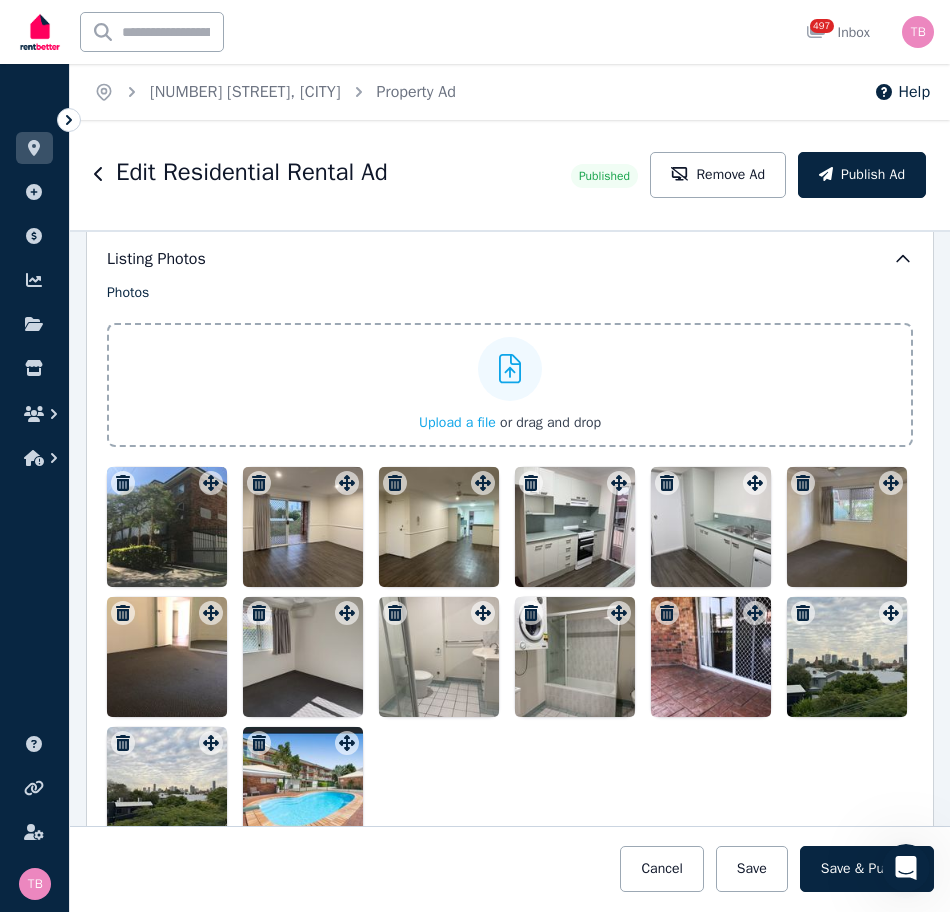 click 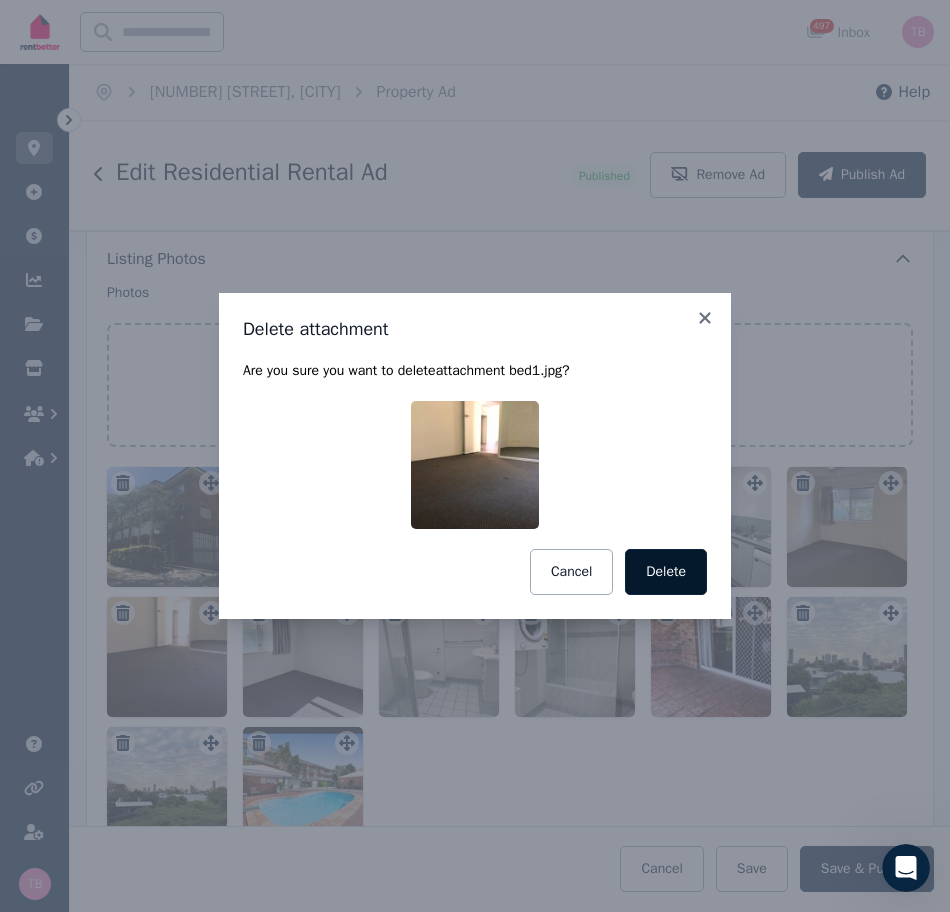 click on "Delete" at bounding box center (666, 572) 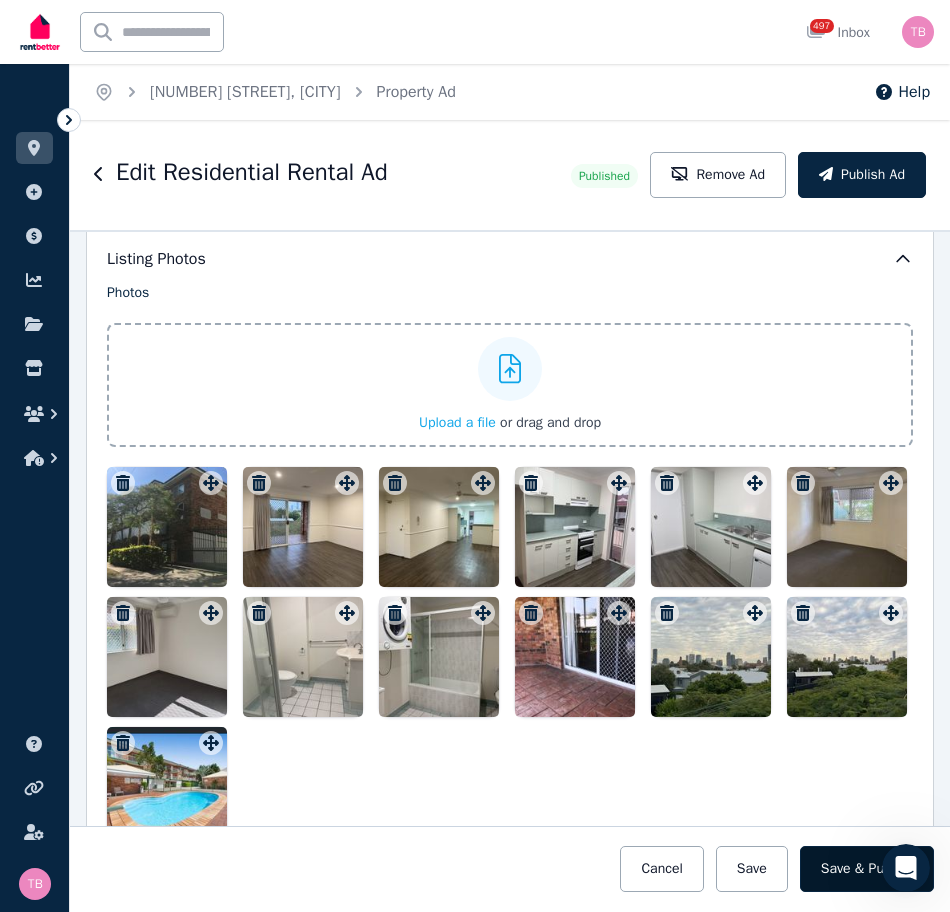 click on "Save & Publish" at bounding box center [867, 869] 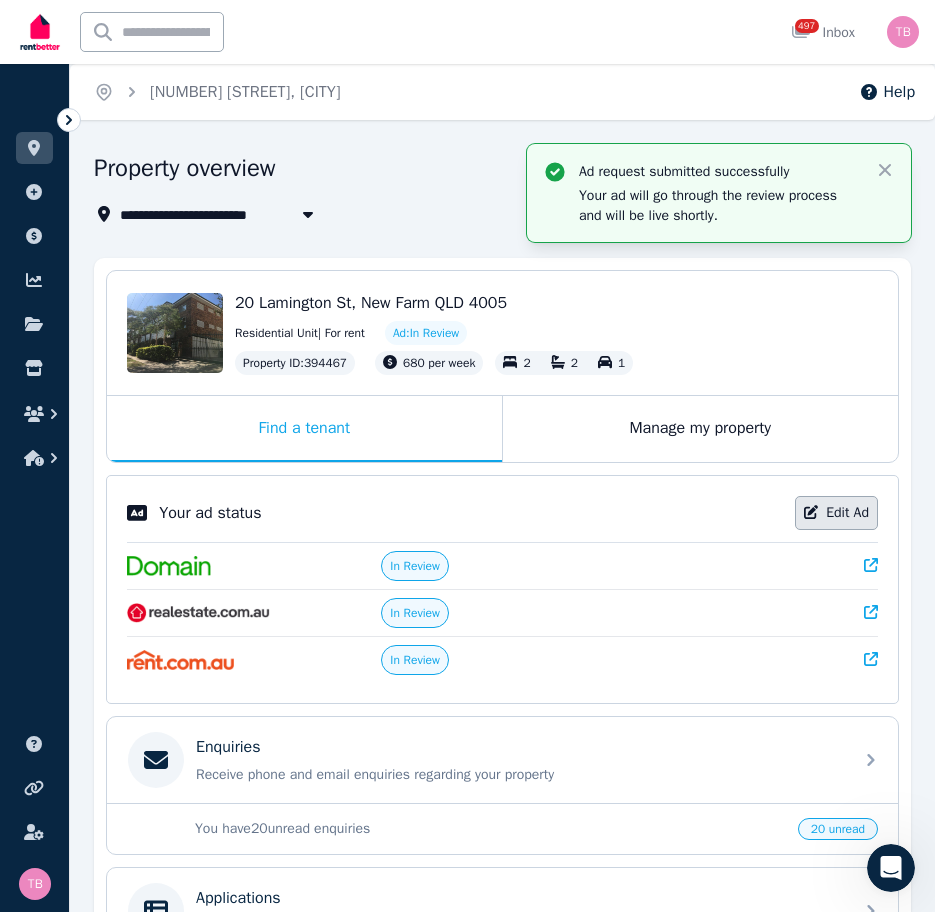 click on "Edit Ad" at bounding box center (836, 513) 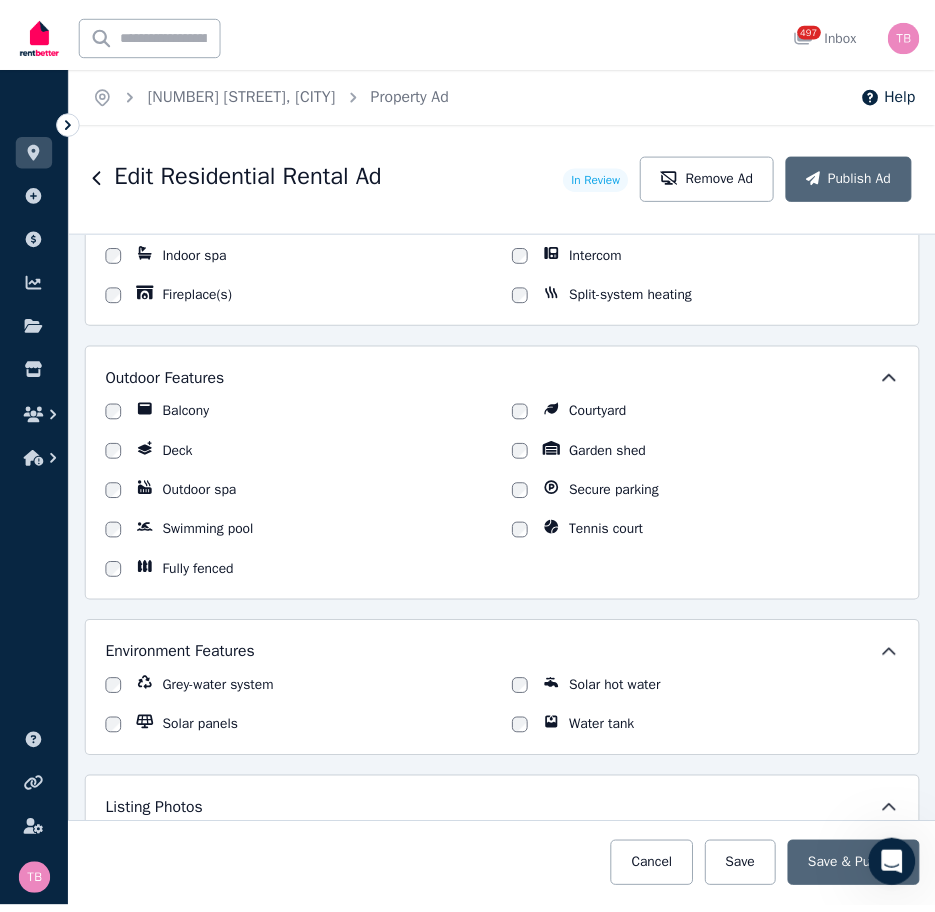 scroll, scrollTop: 1700, scrollLeft: 0, axis: vertical 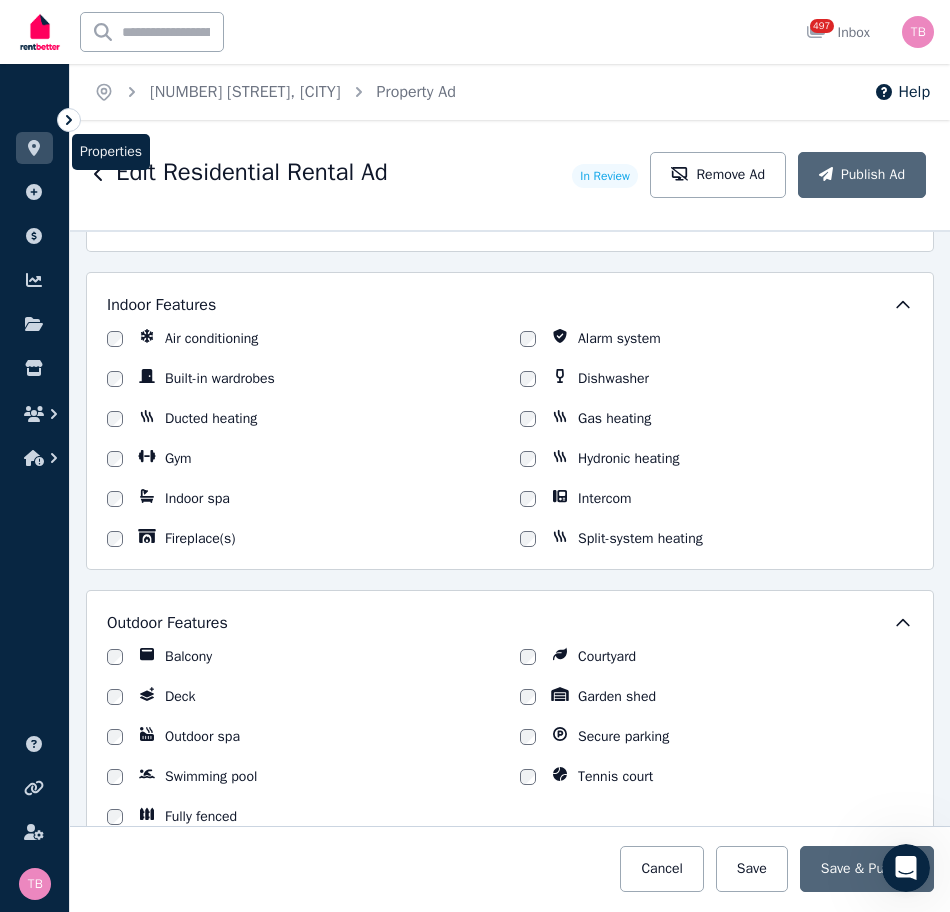 click 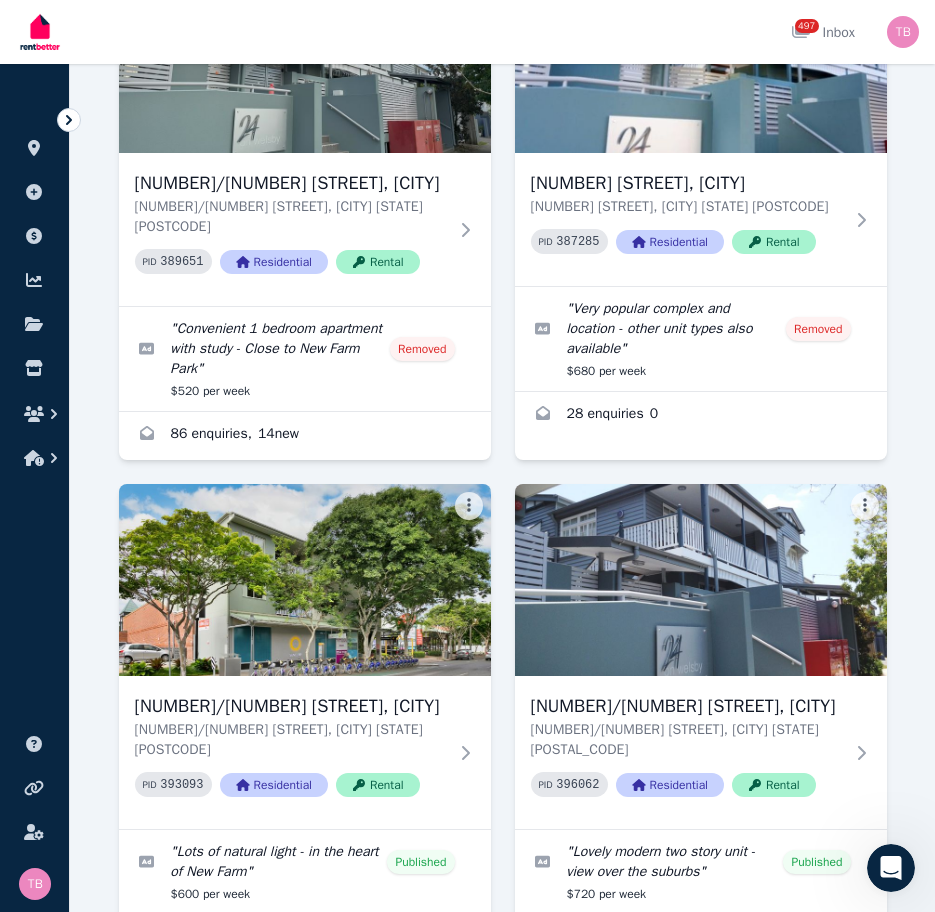scroll, scrollTop: 3900, scrollLeft: 0, axis: vertical 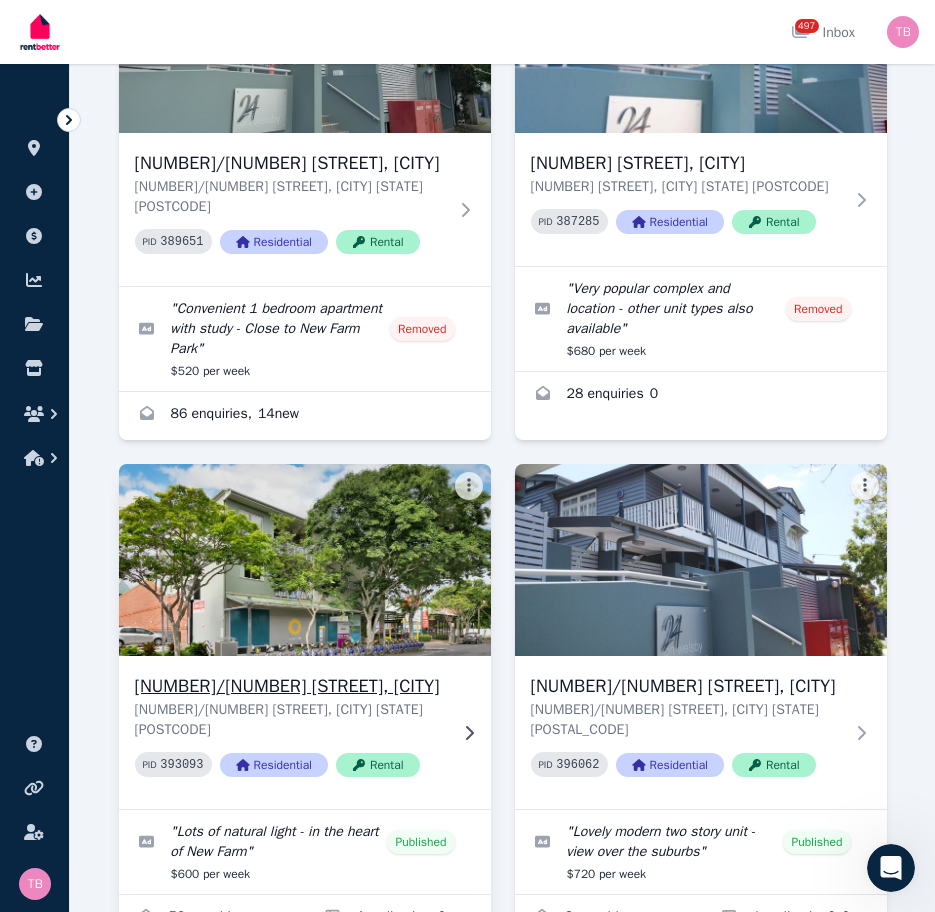 click on "[NUMBER]/[NUMBER] [STREET], [CITY]" at bounding box center (291, 686) 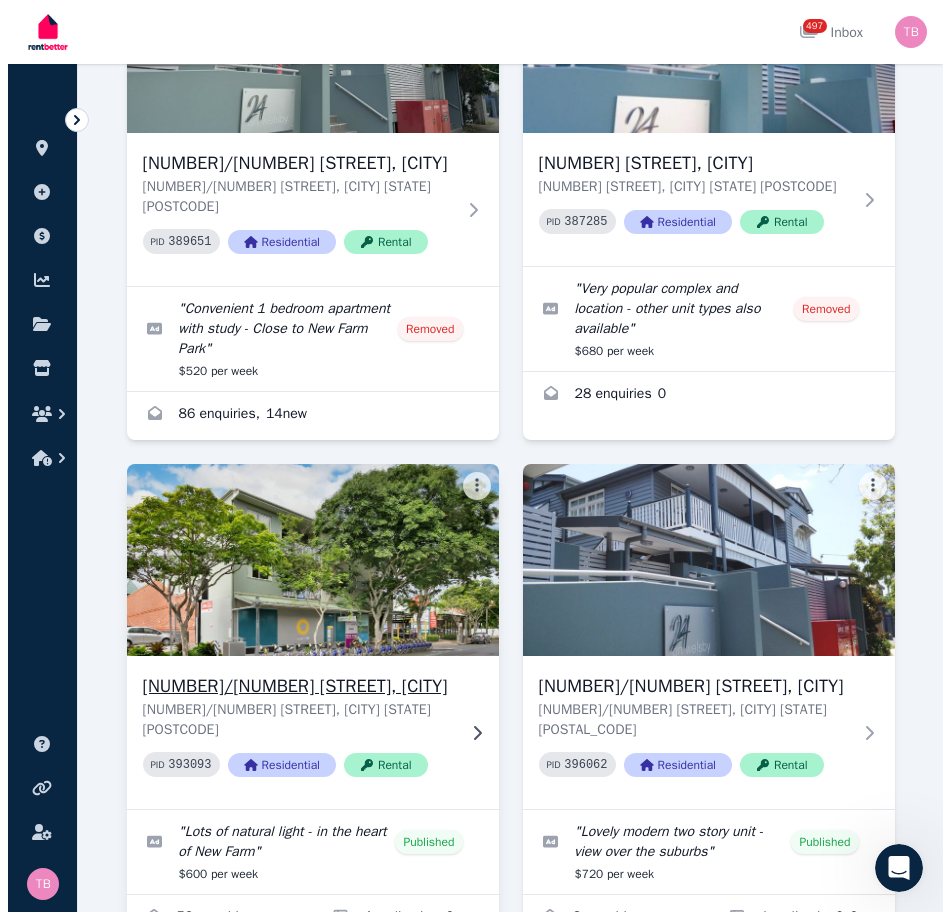 scroll, scrollTop: 0, scrollLeft: 0, axis: both 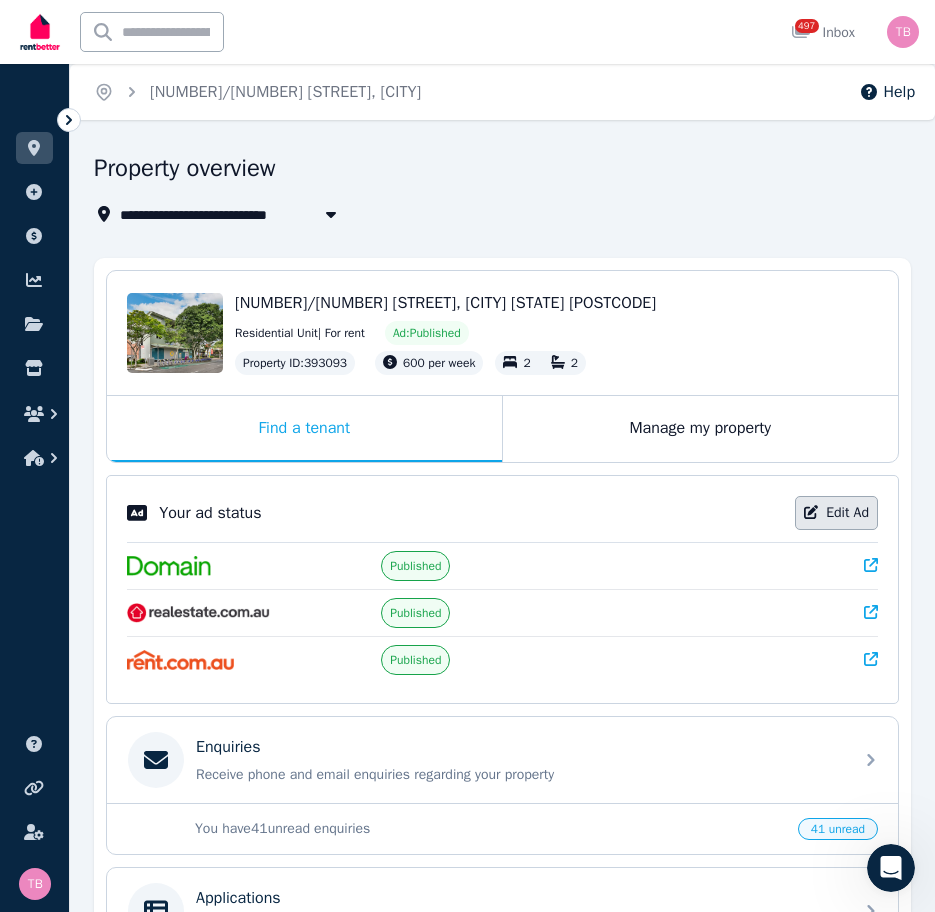 click on "Edit Ad" at bounding box center (836, 513) 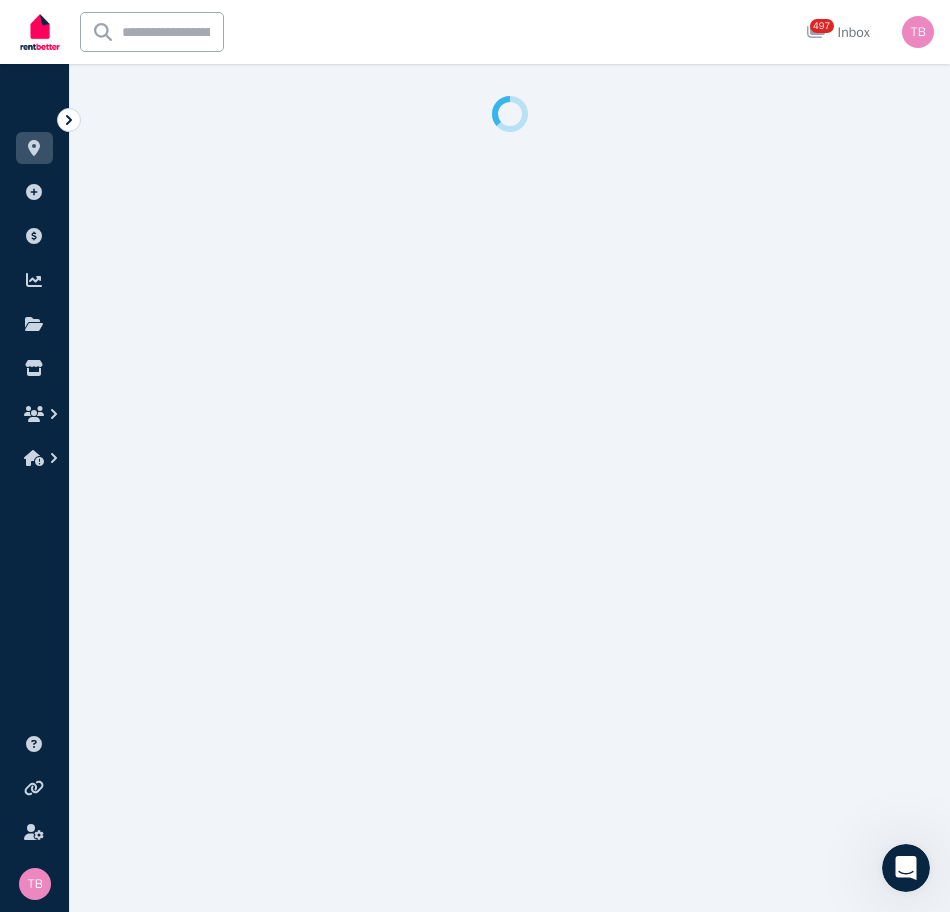 select on "**********" 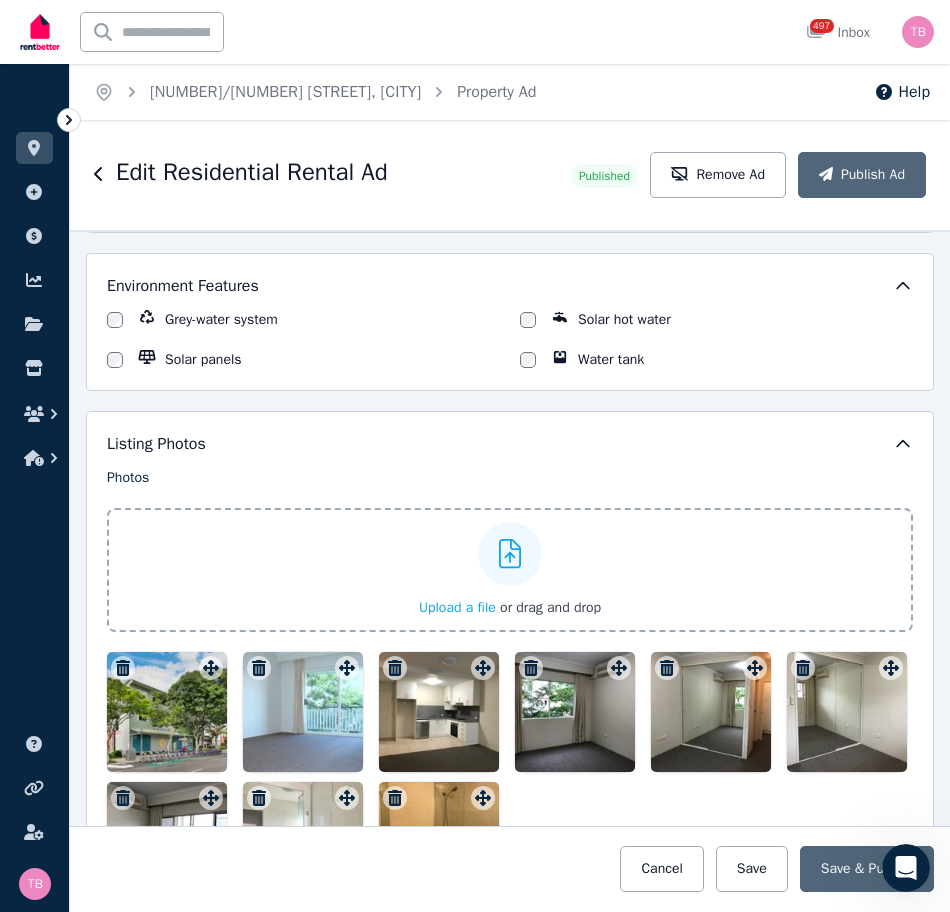 scroll, scrollTop: 2500, scrollLeft: 0, axis: vertical 